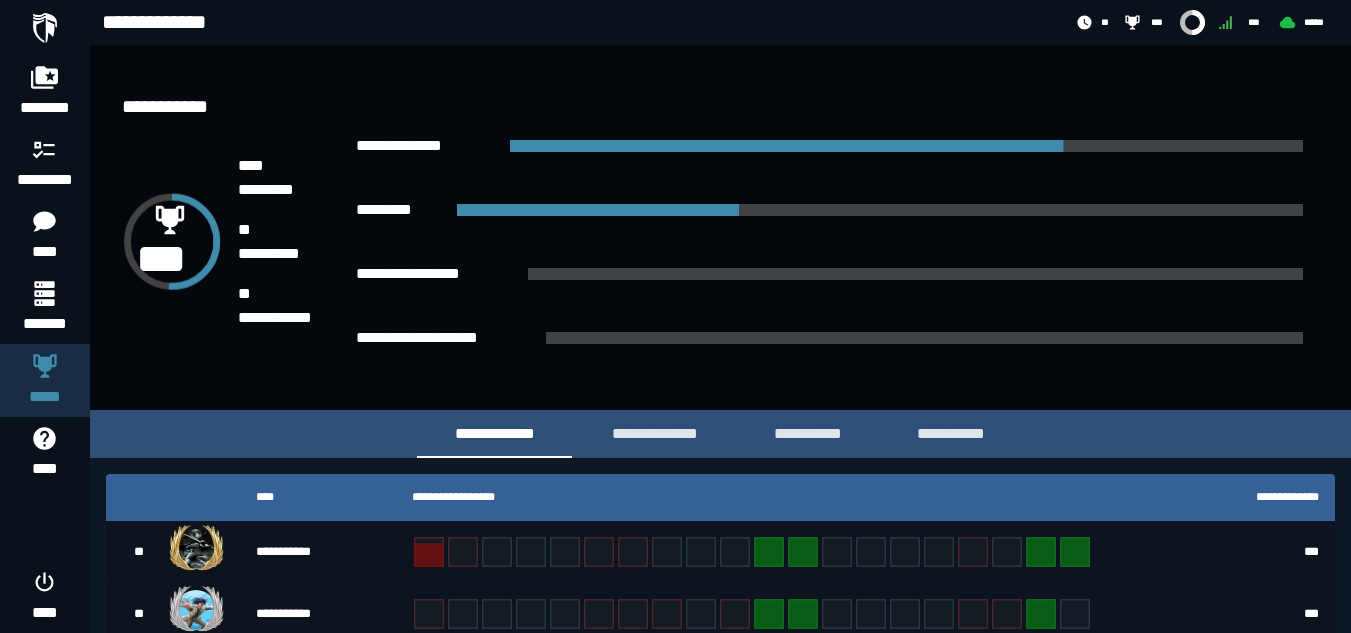 scroll, scrollTop: 182, scrollLeft: 0, axis: vertical 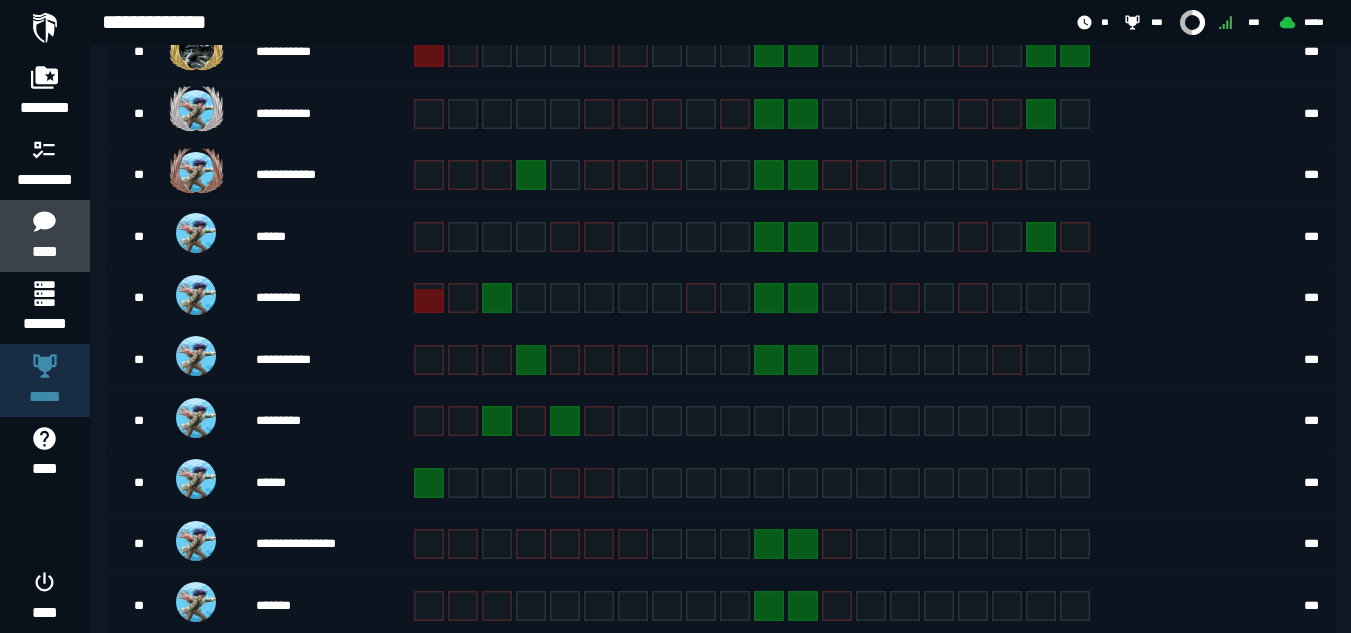 click 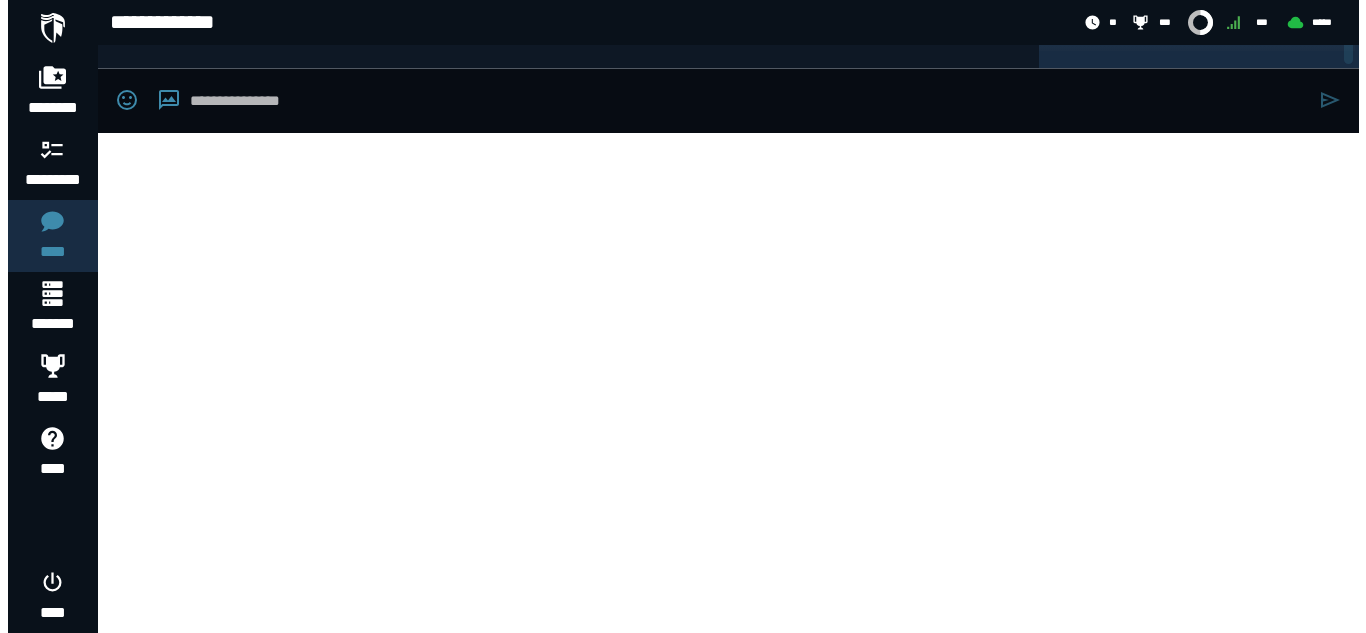 scroll, scrollTop: 0, scrollLeft: 0, axis: both 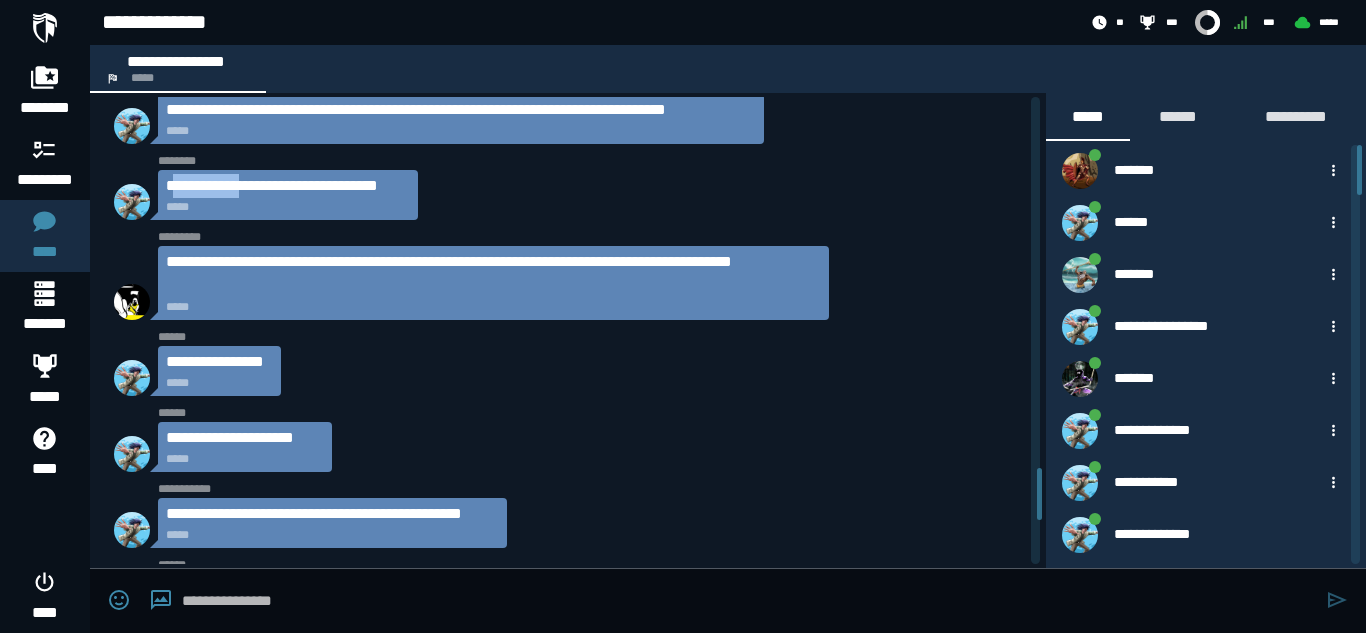 drag, startPoint x: 251, startPoint y: 185, endPoint x: 217, endPoint y: 186, distance: 34.0147 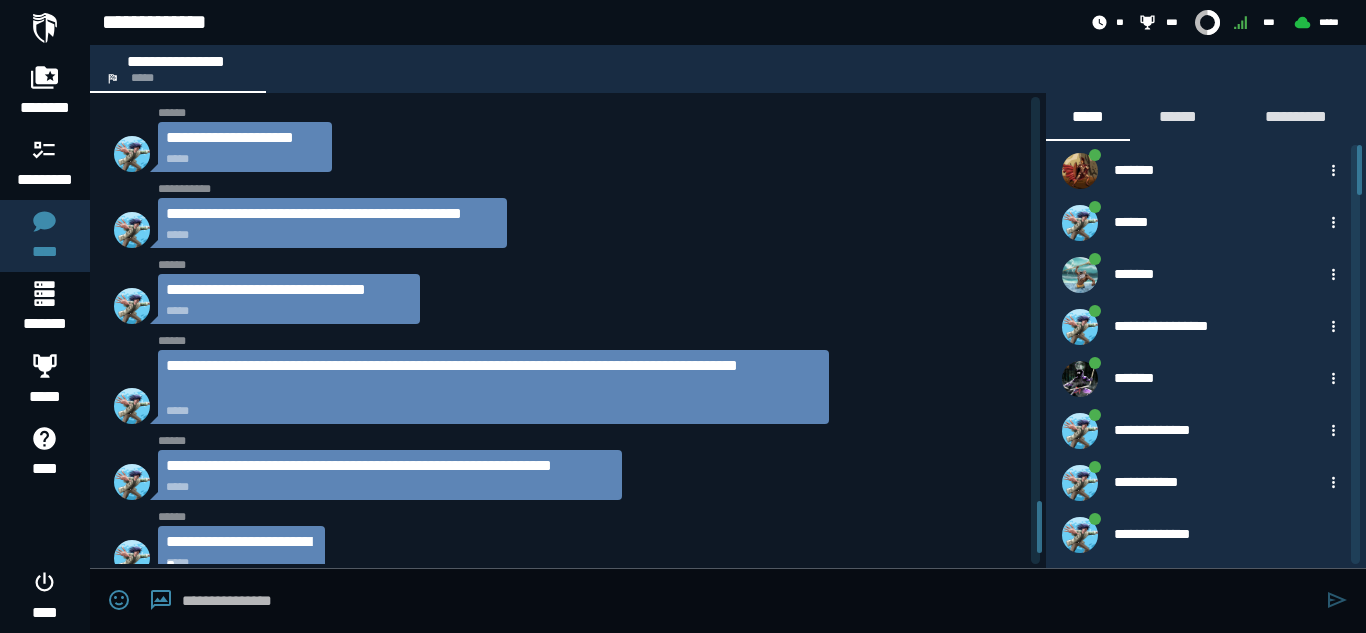 scroll, scrollTop: 3754, scrollLeft: 0, axis: vertical 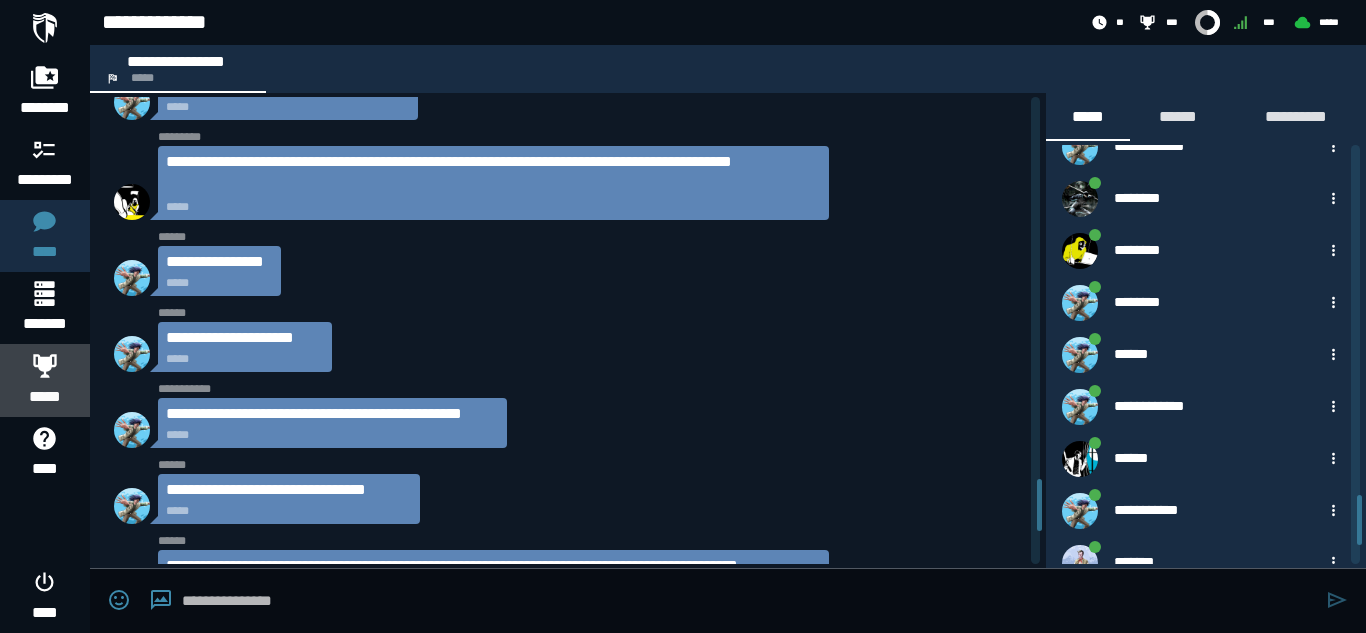 click 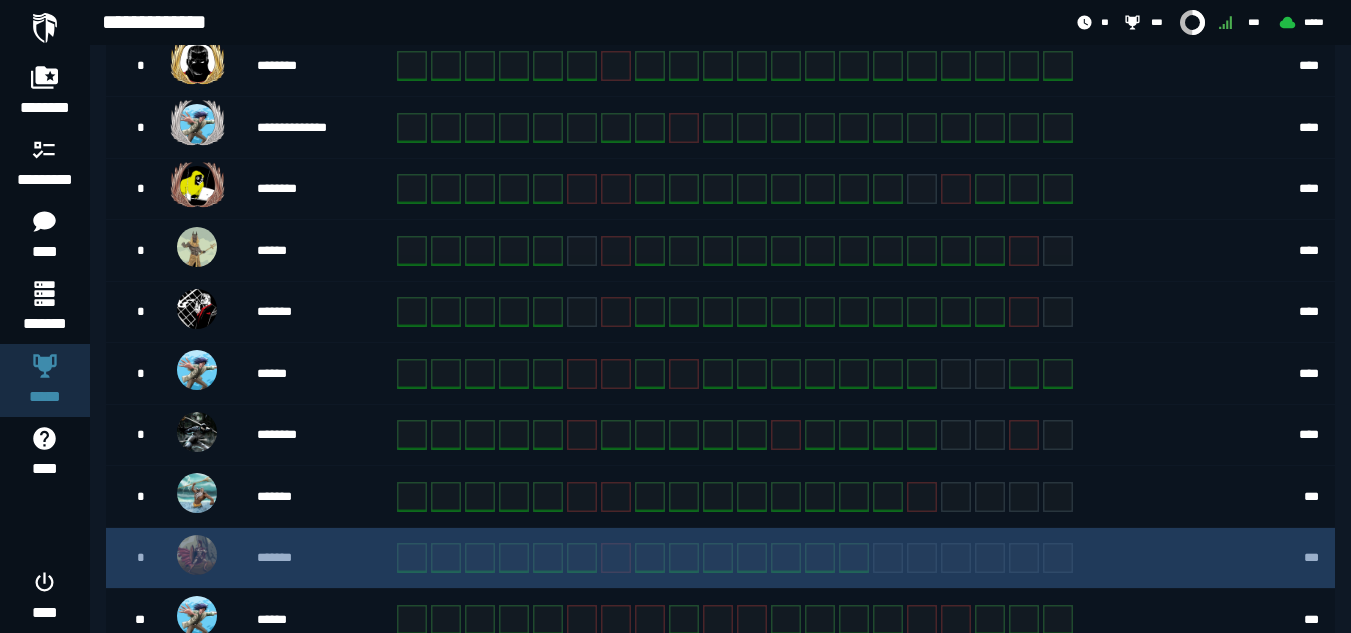 scroll, scrollTop: 573, scrollLeft: 0, axis: vertical 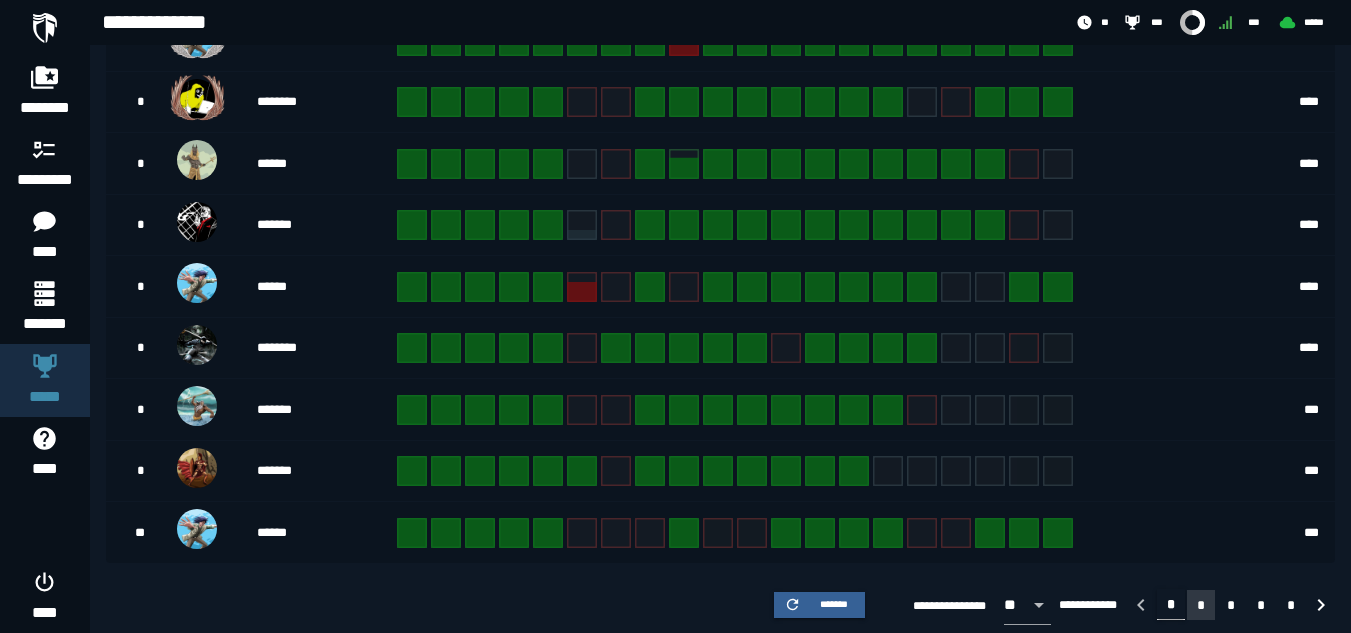 click on "*" at bounding box center (1201, 605) 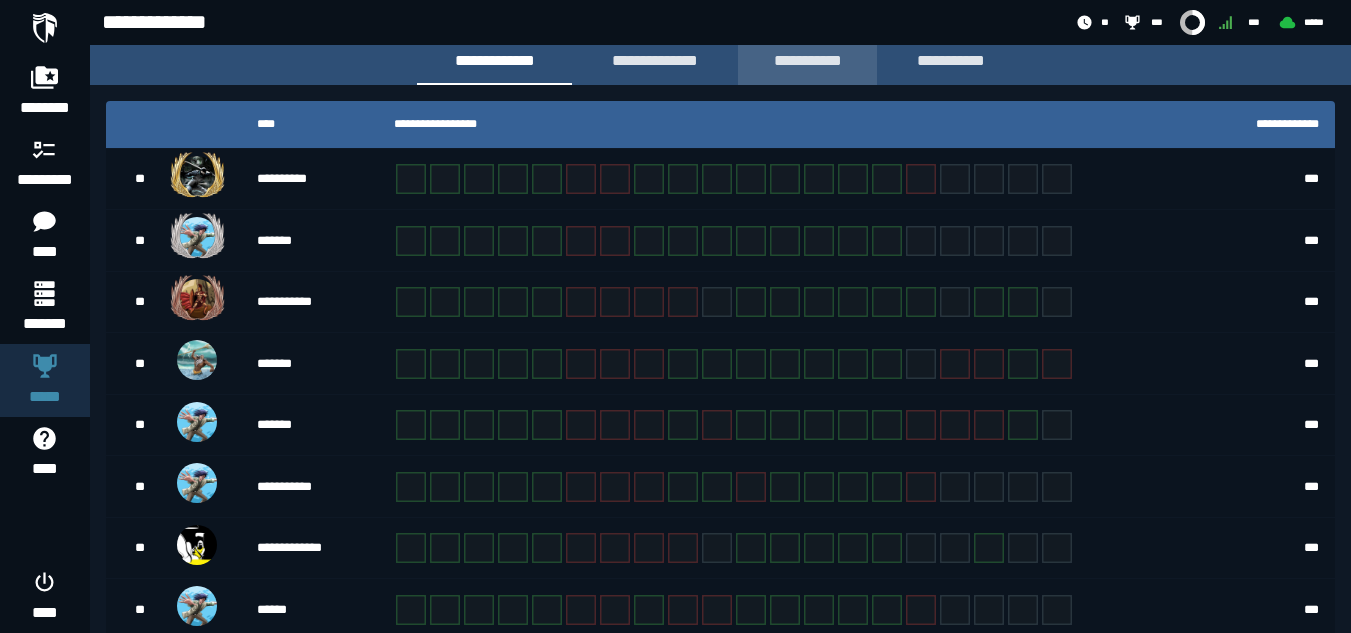 scroll, scrollTop: 473, scrollLeft: 0, axis: vertical 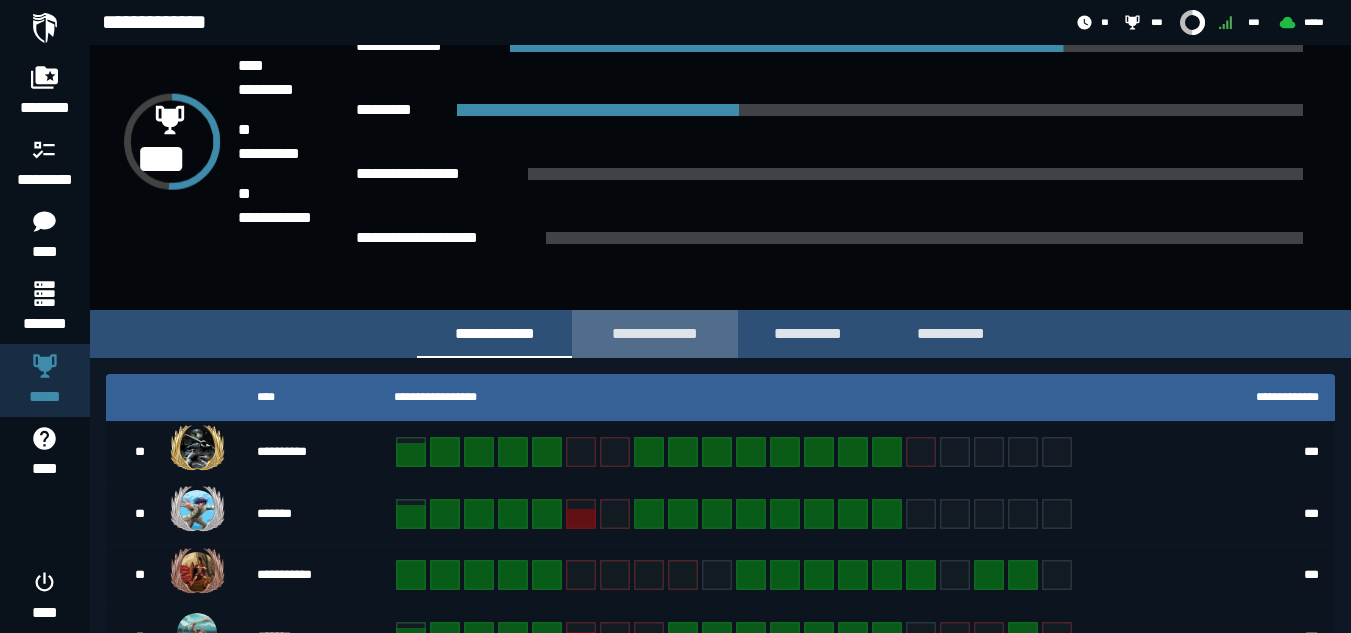 click on "**********" at bounding box center (655, 333) 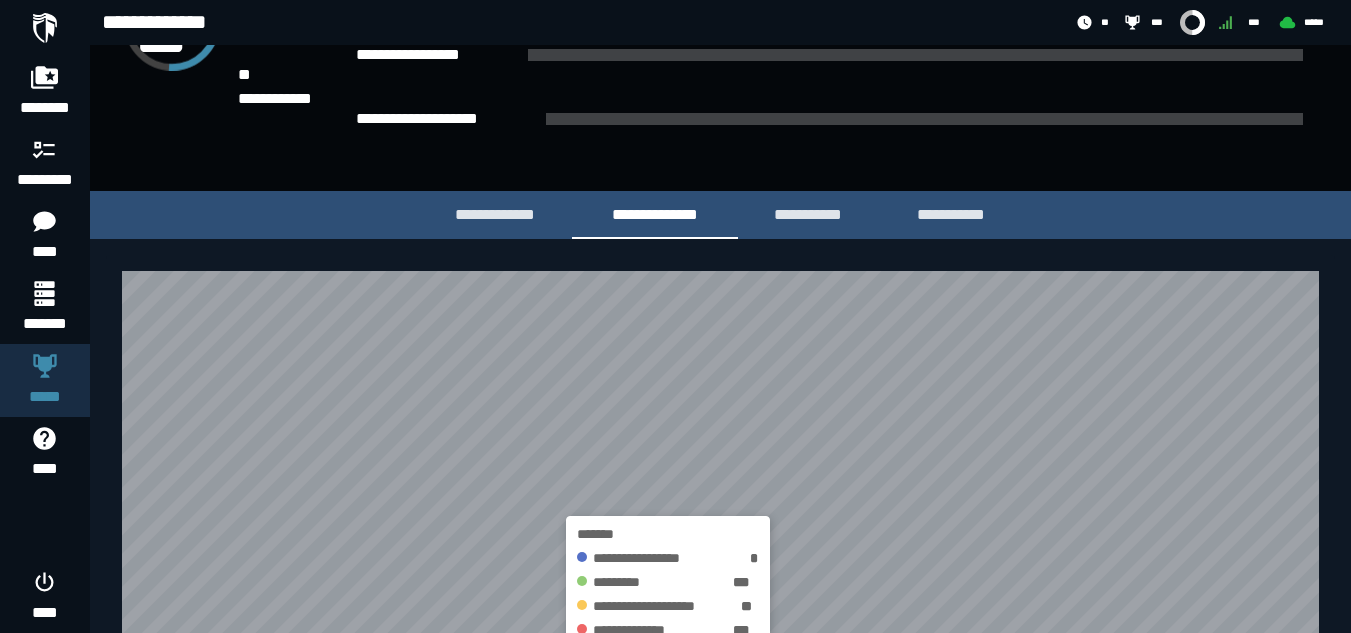 scroll, scrollTop: 213, scrollLeft: 0, axis: vertical 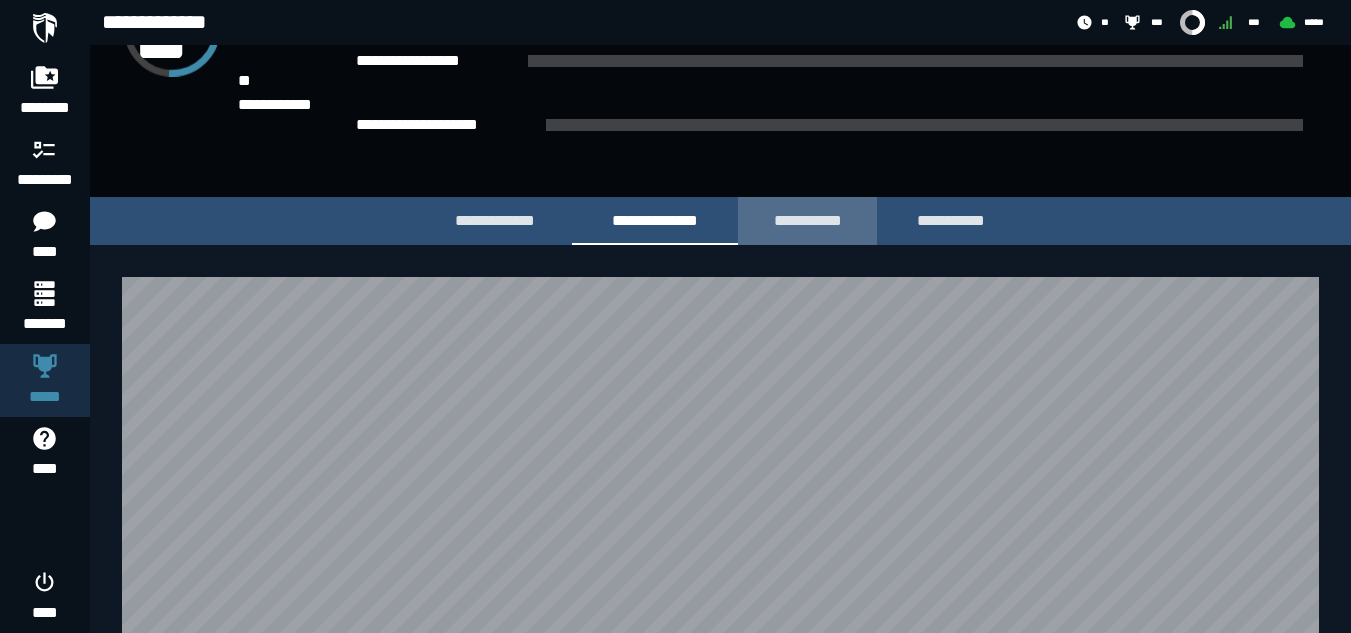 click on "**********" at bounding box center (807, 220) 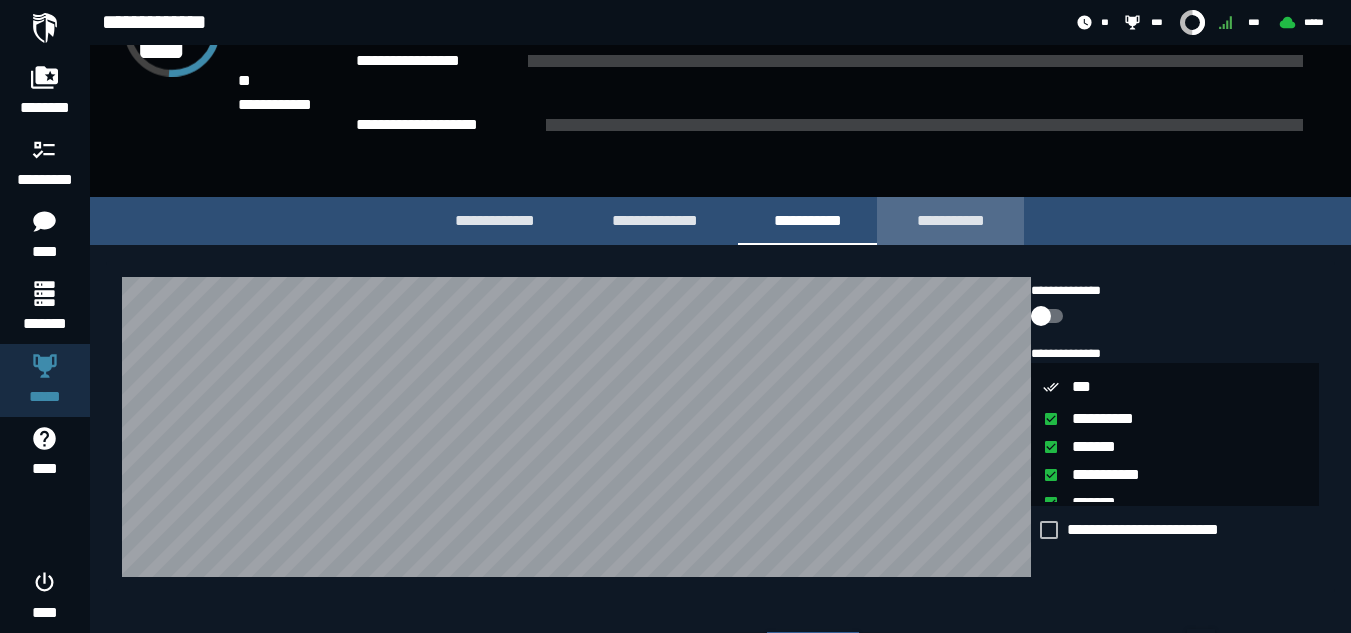 click on "**********" at bounding box center (950, 220) 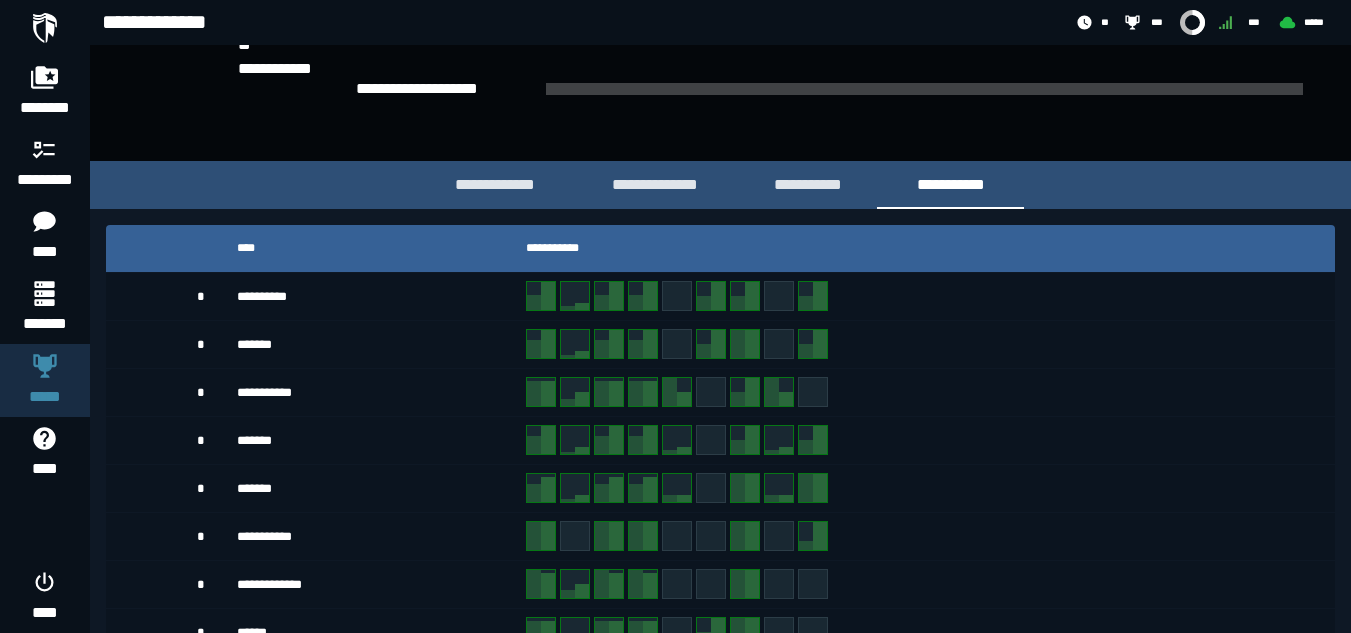 scroll, scrollTop: 449, scrollLeft: 0, axis: vertical 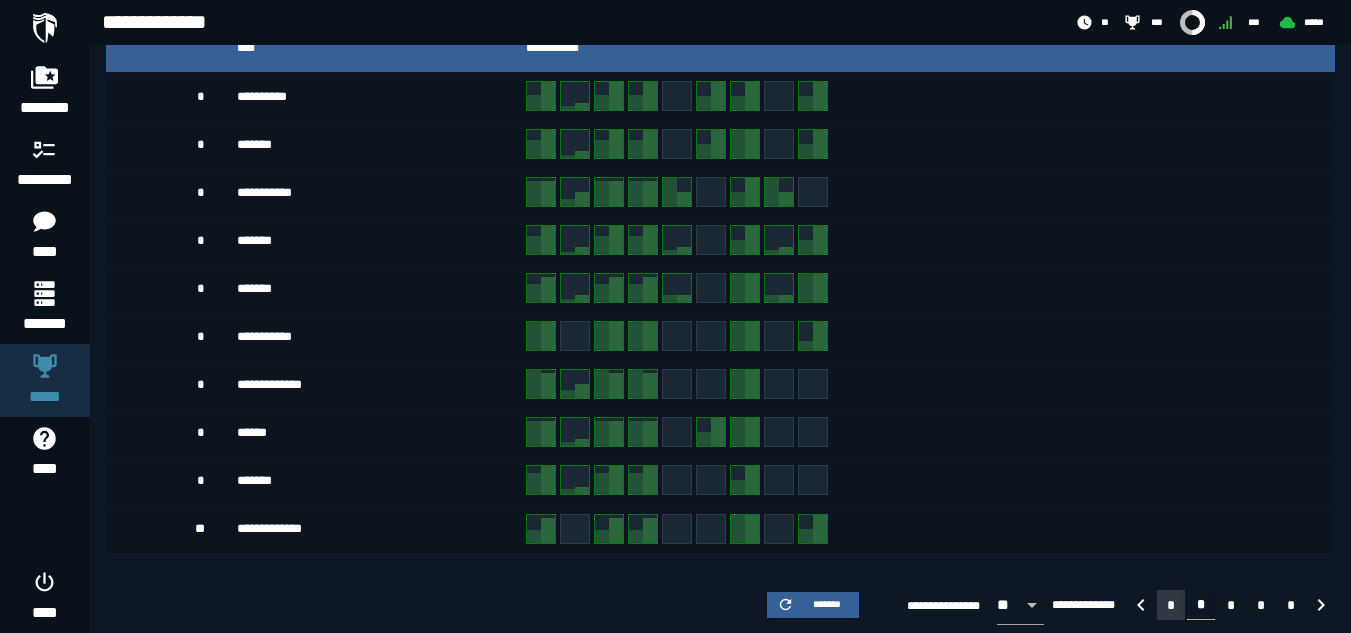click on "*" at bounding box center (1171, 605) 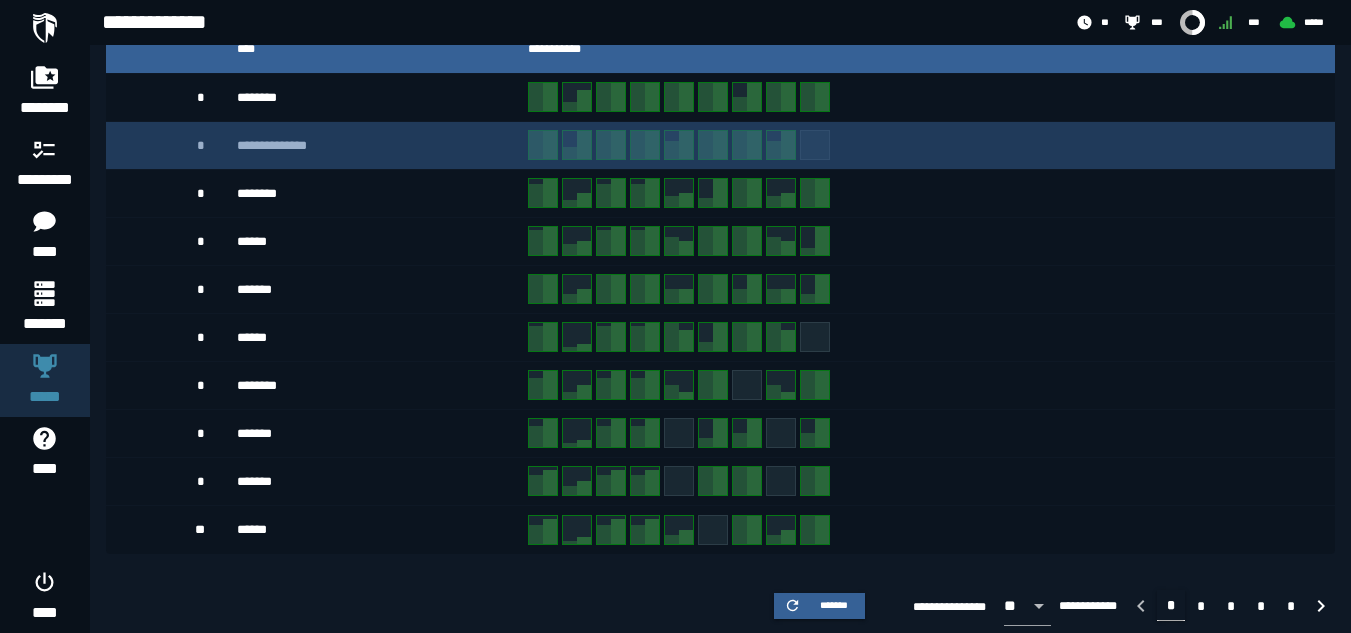 scroll, scrollTop: 449, scrollLeft: 0, axis: vertical 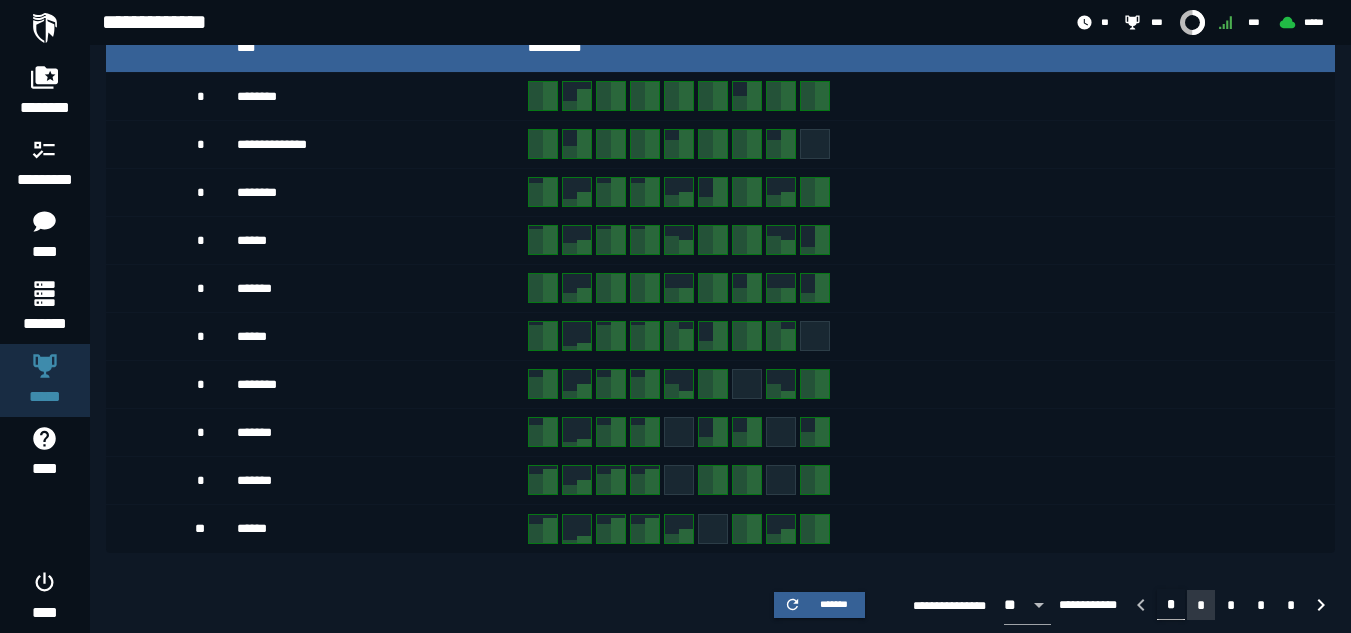 click on "*" at bounding box center [1201, 605] 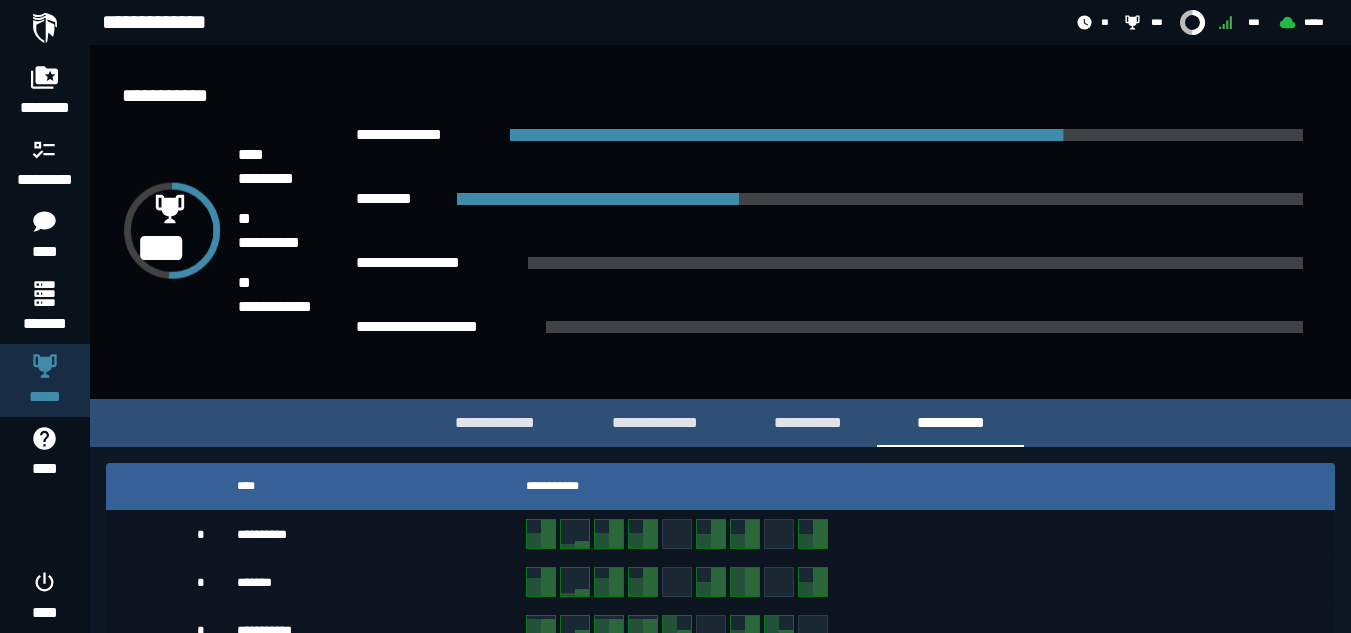 scroll, scrollTop: 0, scrollLeft: 0, axis: both 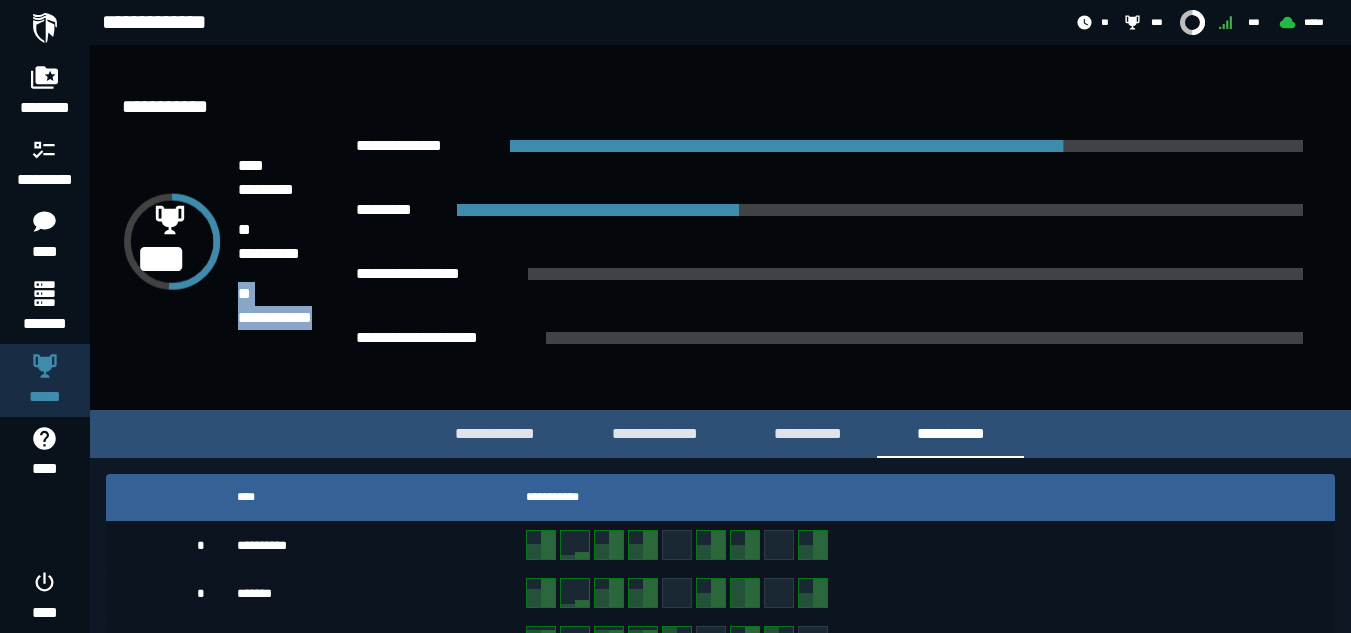 drag, startPoint x: 322, startPoint y: 311, endPoint x: 235, endPoint y: 285, distance: 90.80198 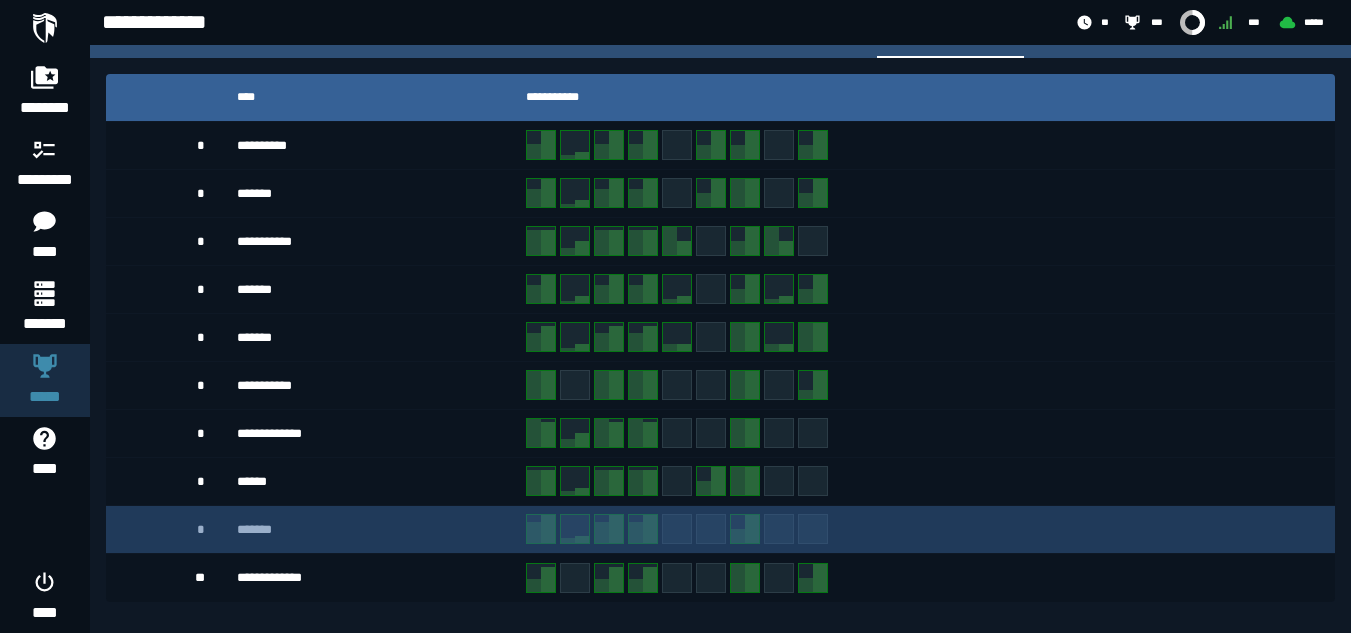 scroll, scrollTop: 0, scrollLeft: 0, axis: both 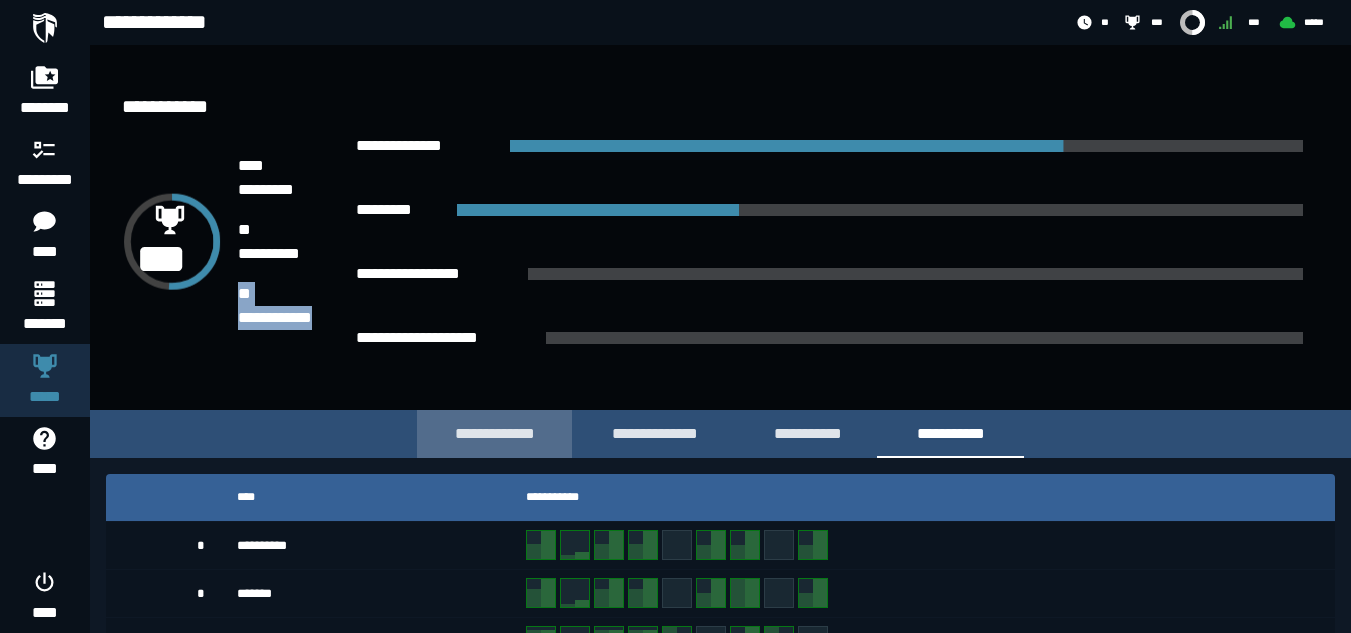 click on "**********" at bounding box center (494, 433) 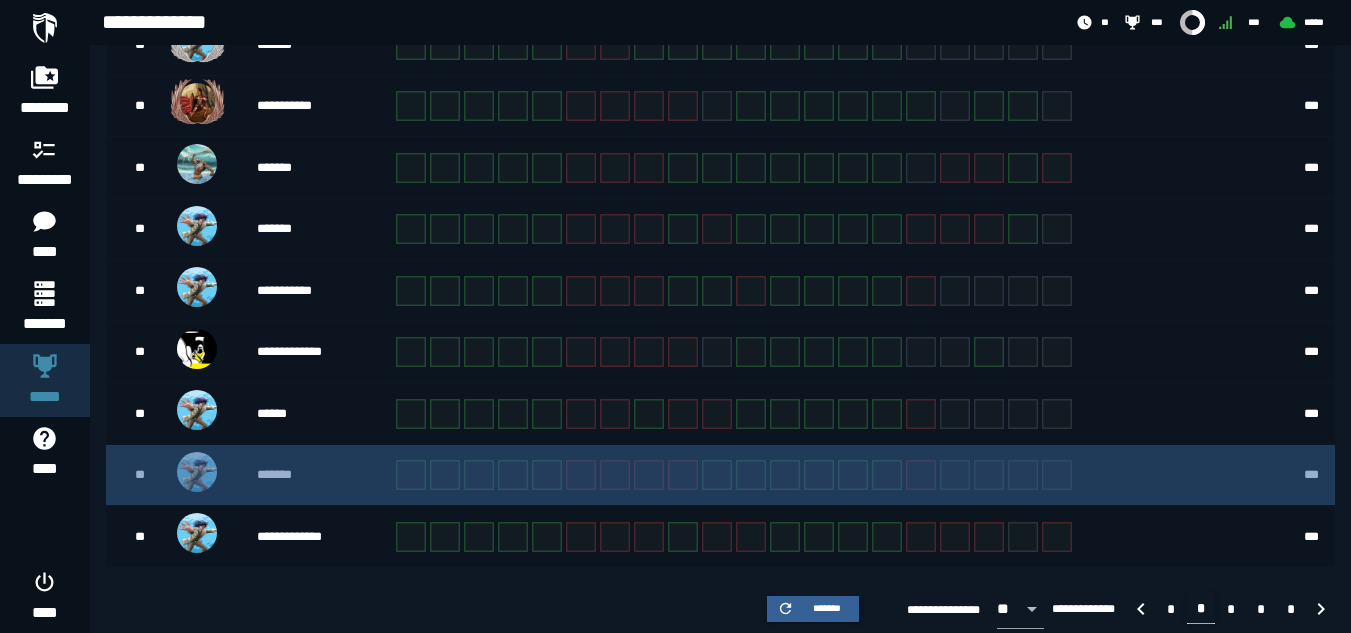 scroll, scrollTop: 573, scrollLeft: 0, axis: vertical 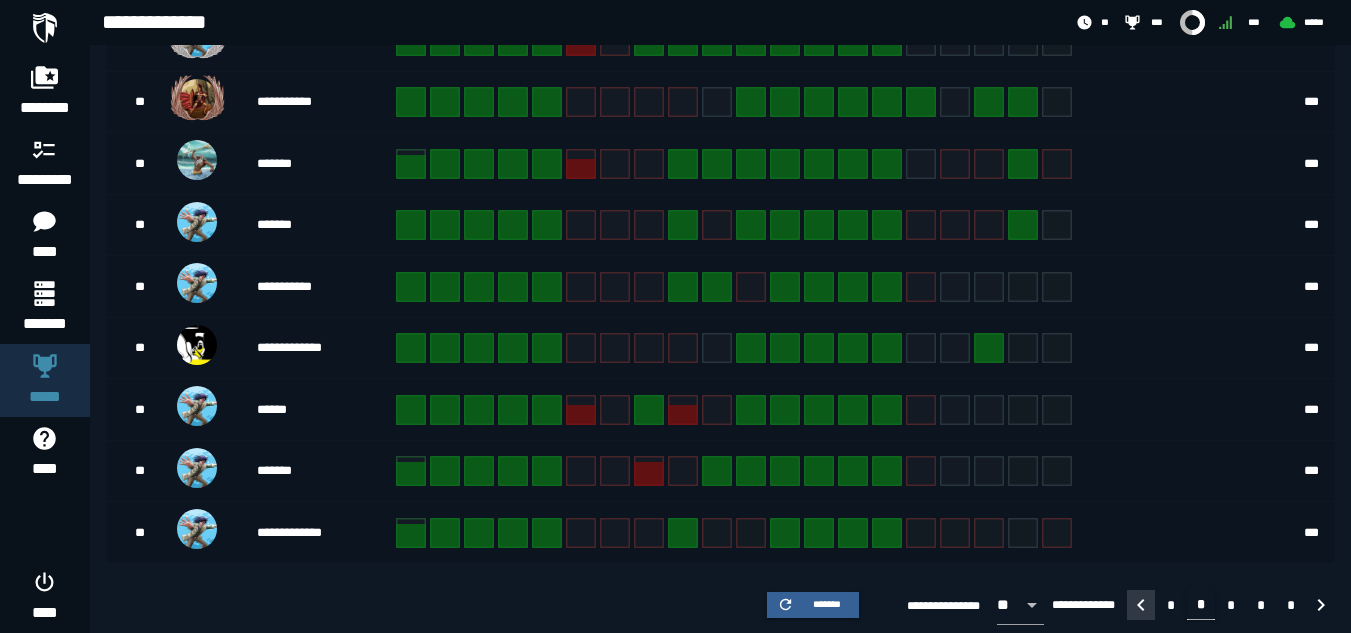 click 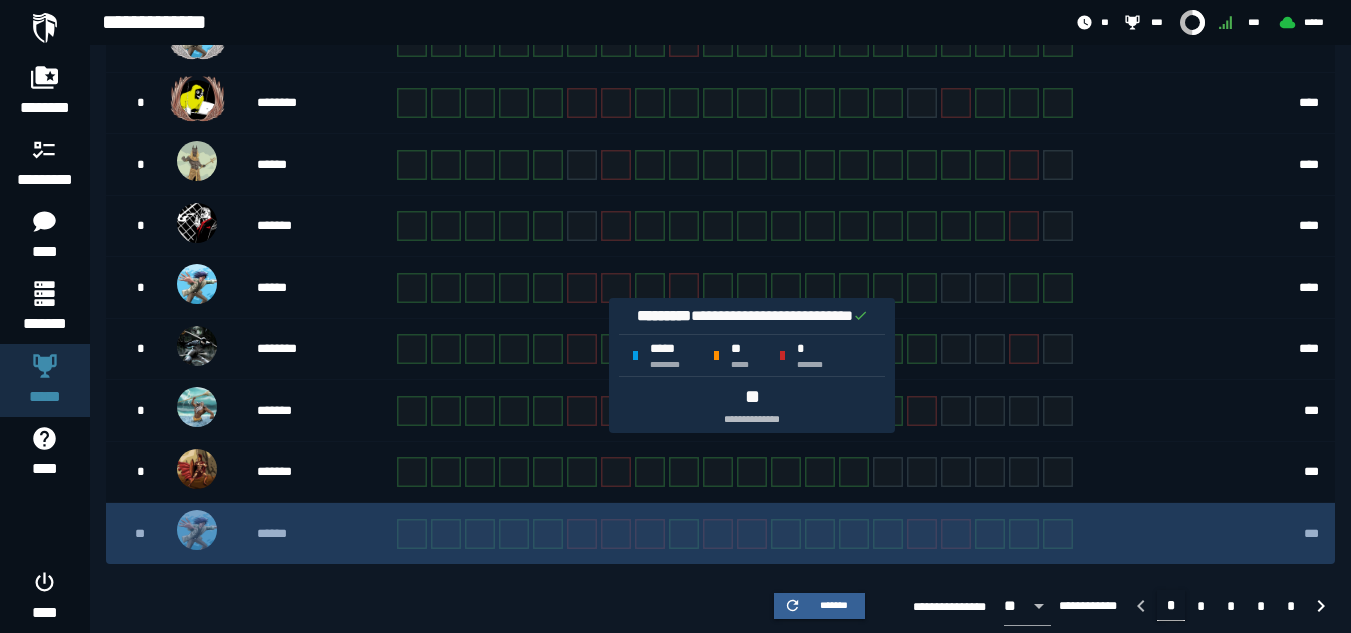 scroll, scrollTop: 573, scrollLeft: 0, axis: vertical 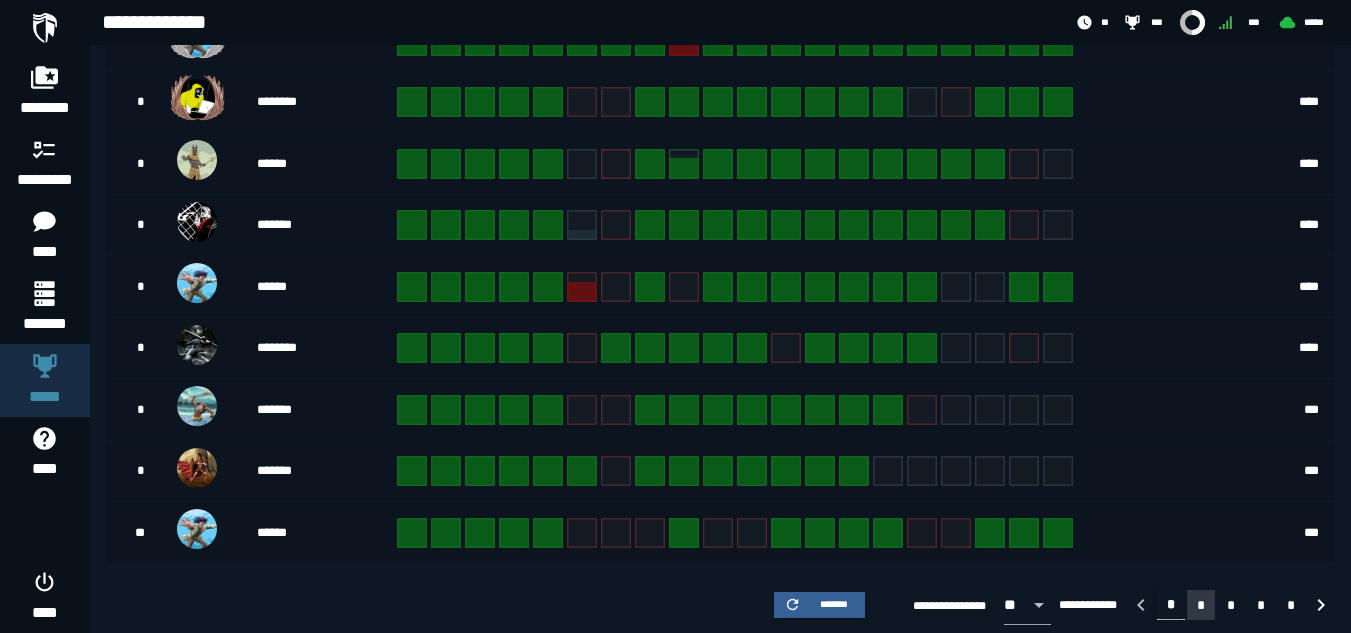 click on "*" at bounding box center (1201, 605) 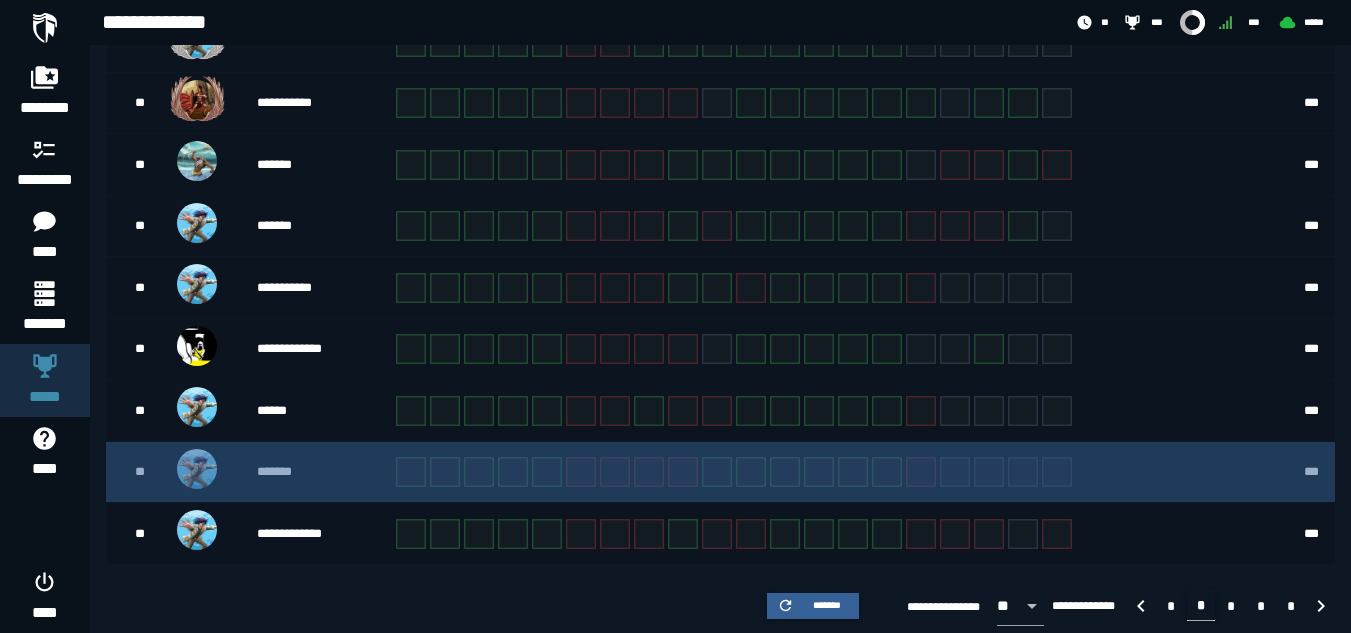 scroll, scrollTop: 573, scrollLeft: 0, axis: vertical 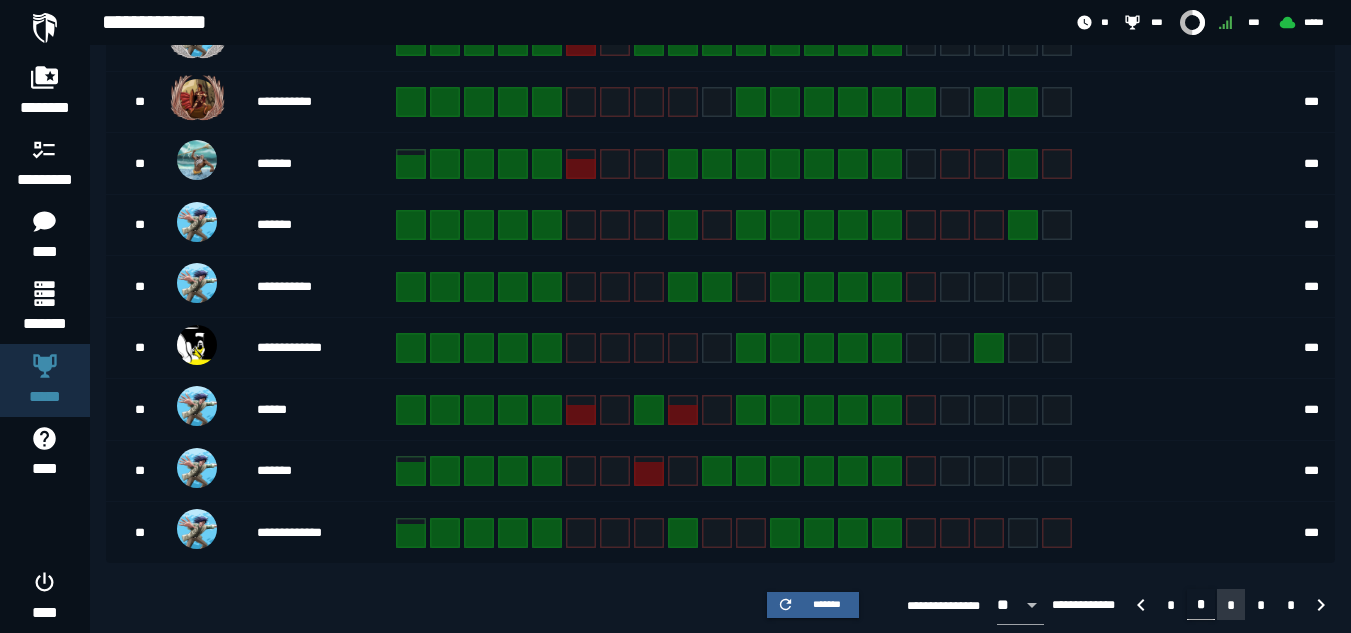click on "*" at bounding box center (1231, 605) 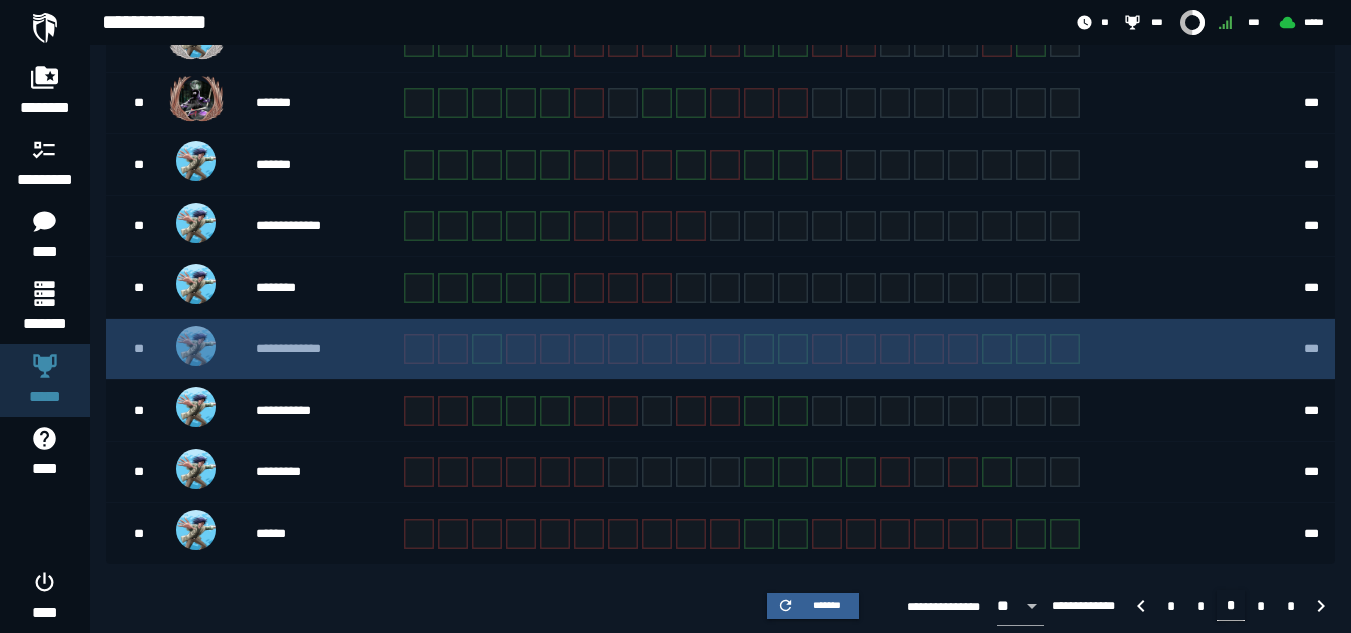 scroll, scrollTop: 573, scrollLeft: 0, axis: vertical 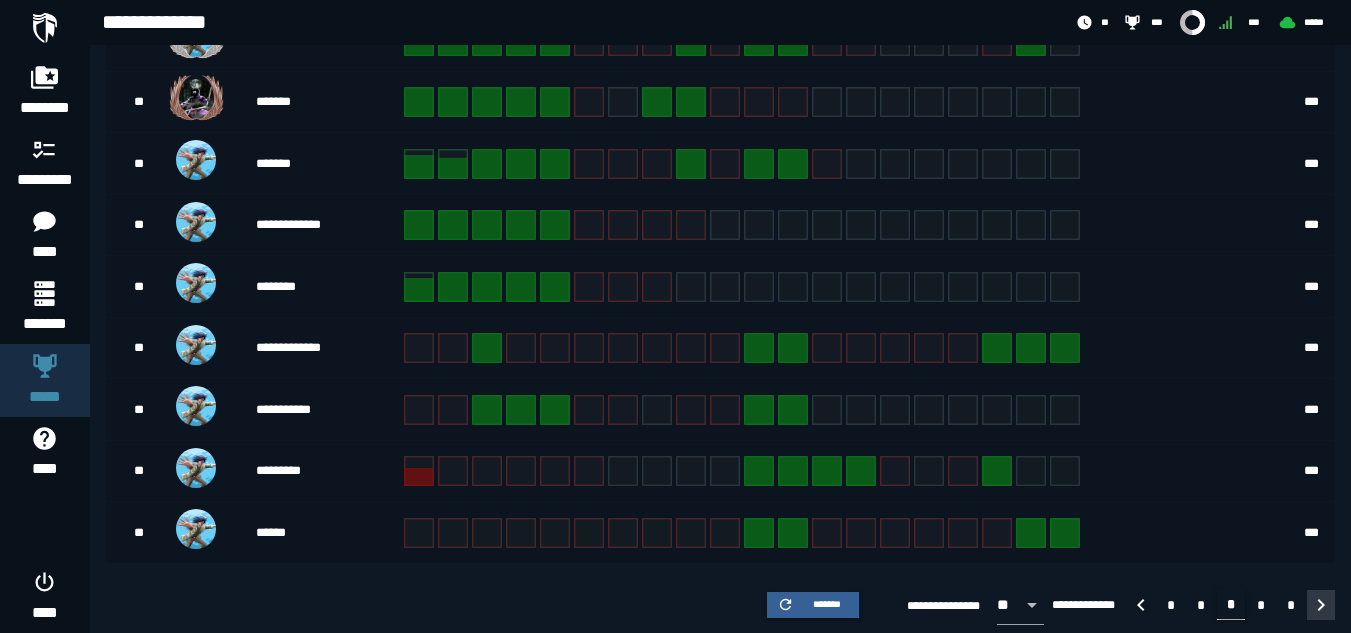 click 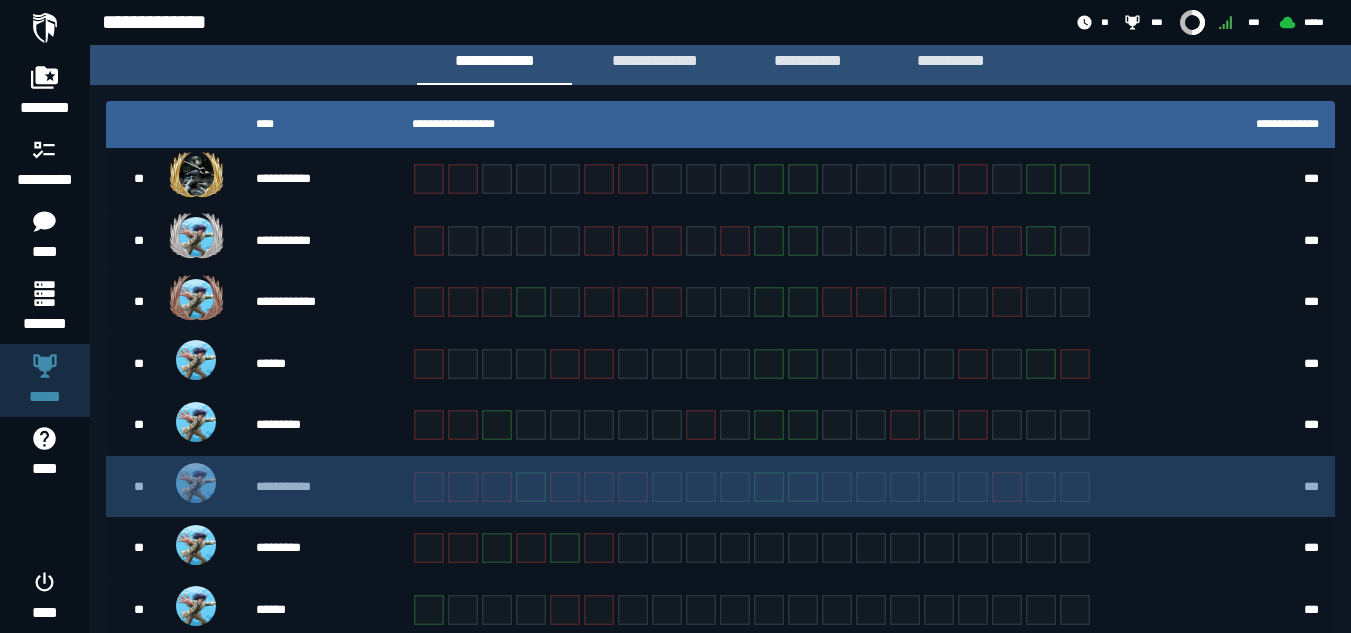 scroll, scrollTop: 573, scrollLeft: 0, axis: vertical 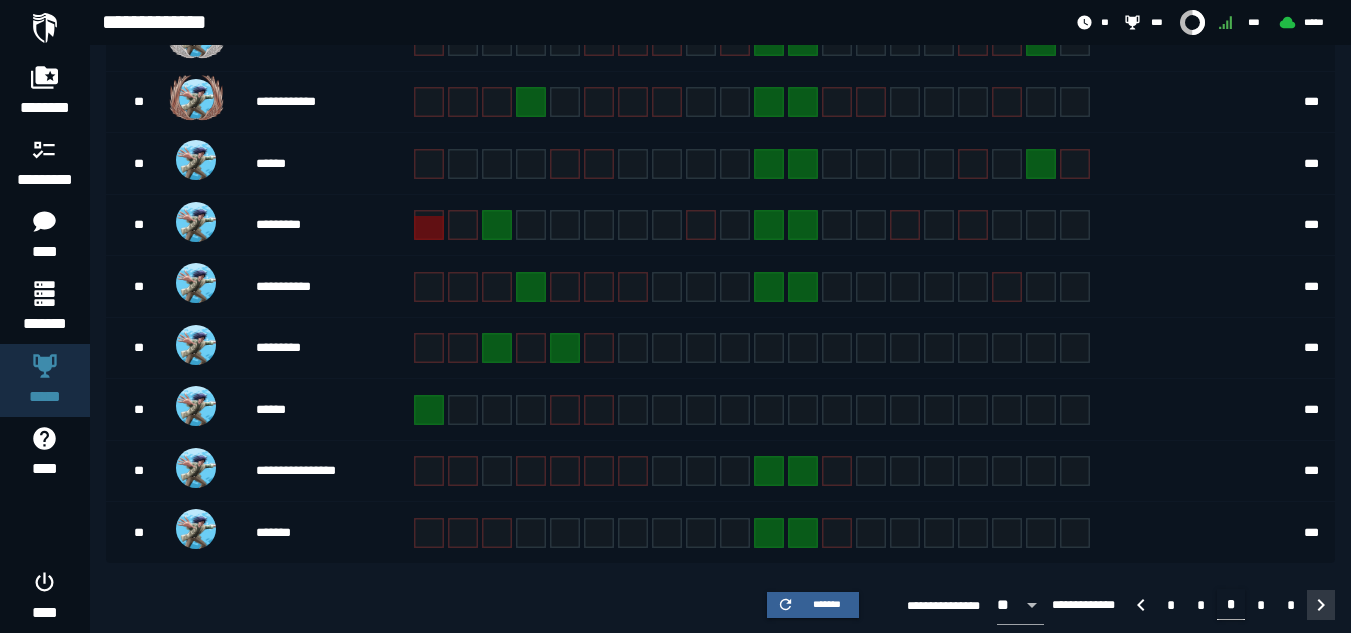 click 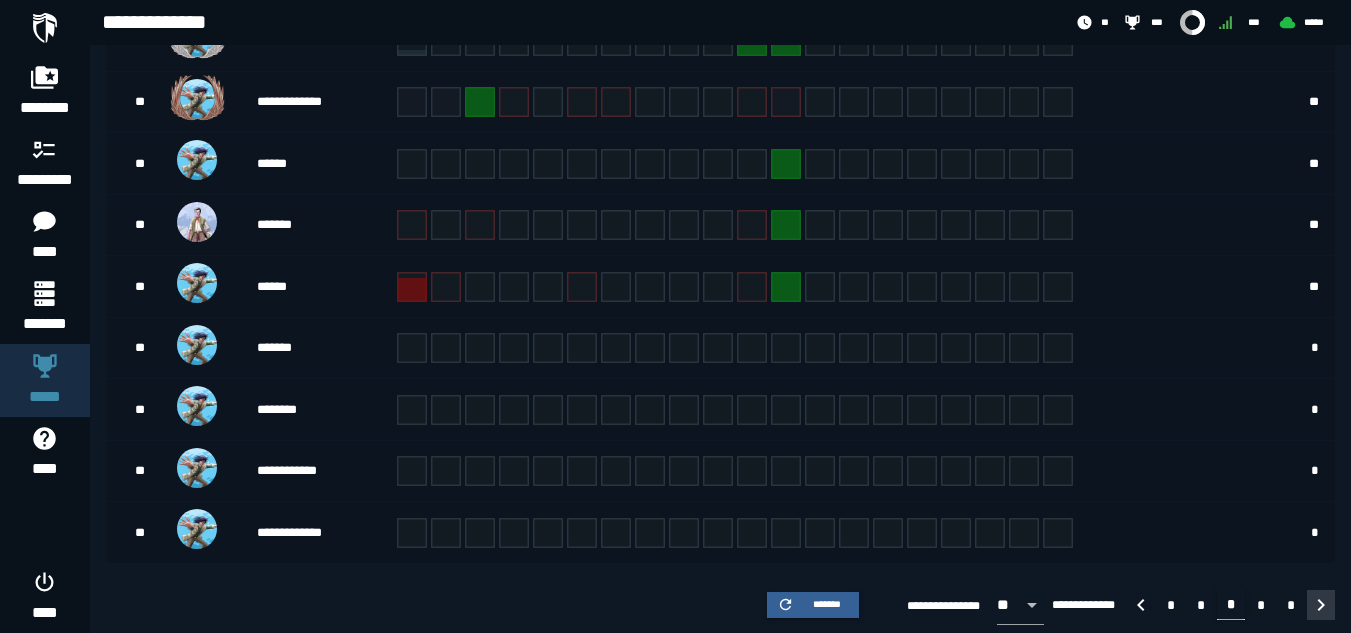 click 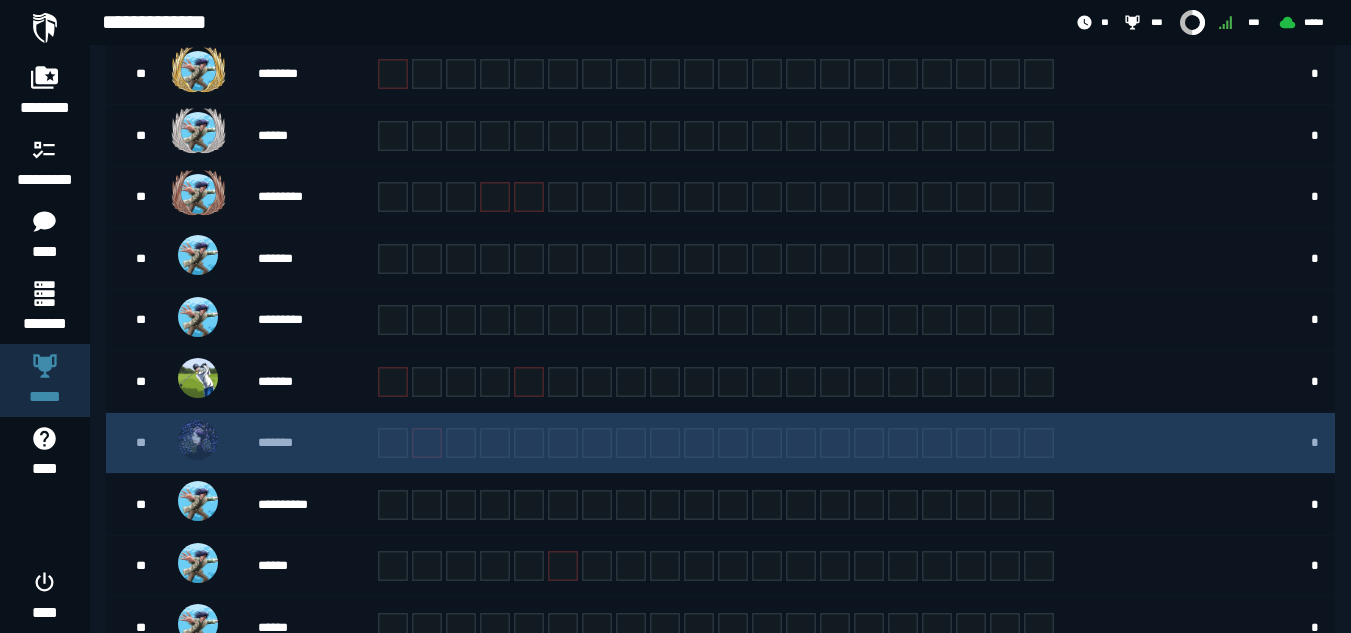 scroll, scrollTop: 573, scrollLeft: 0, axis: vertical 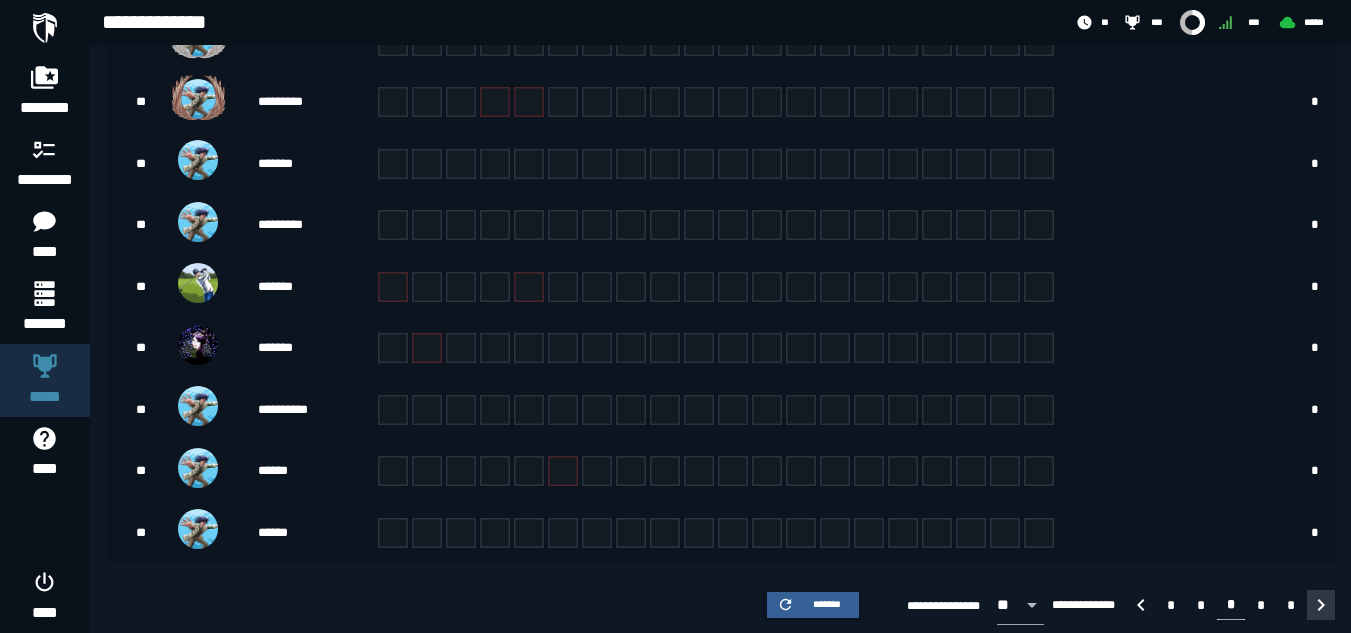 click 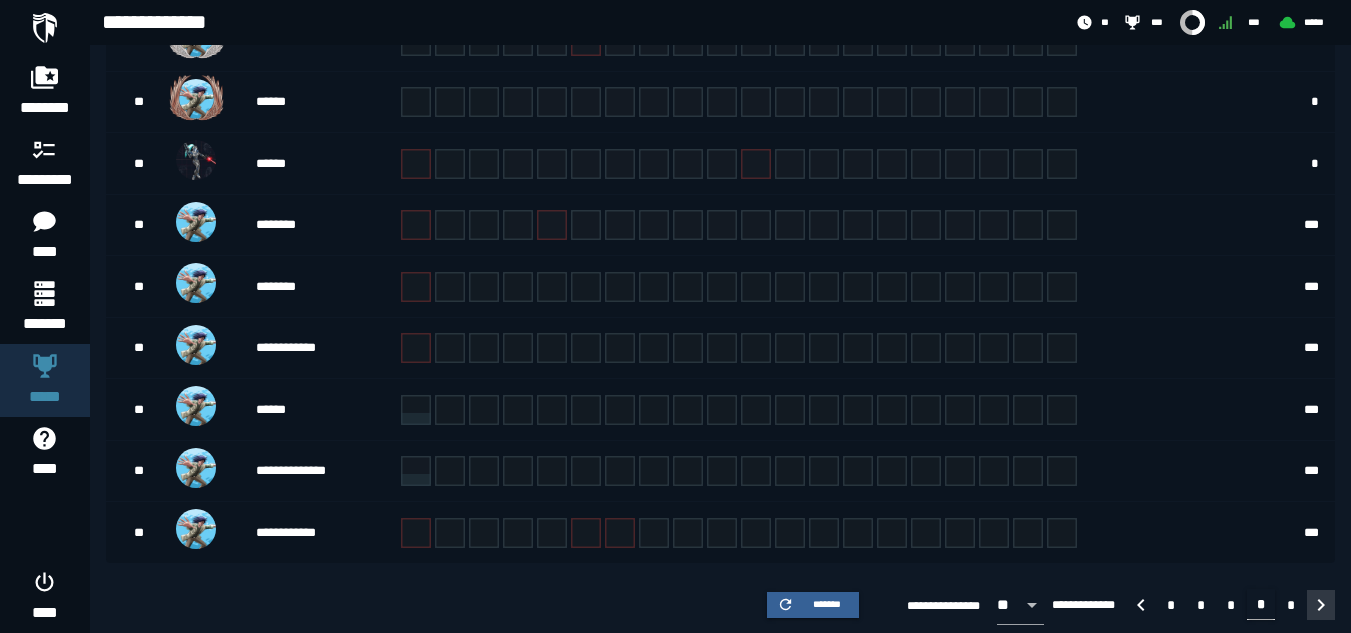 click 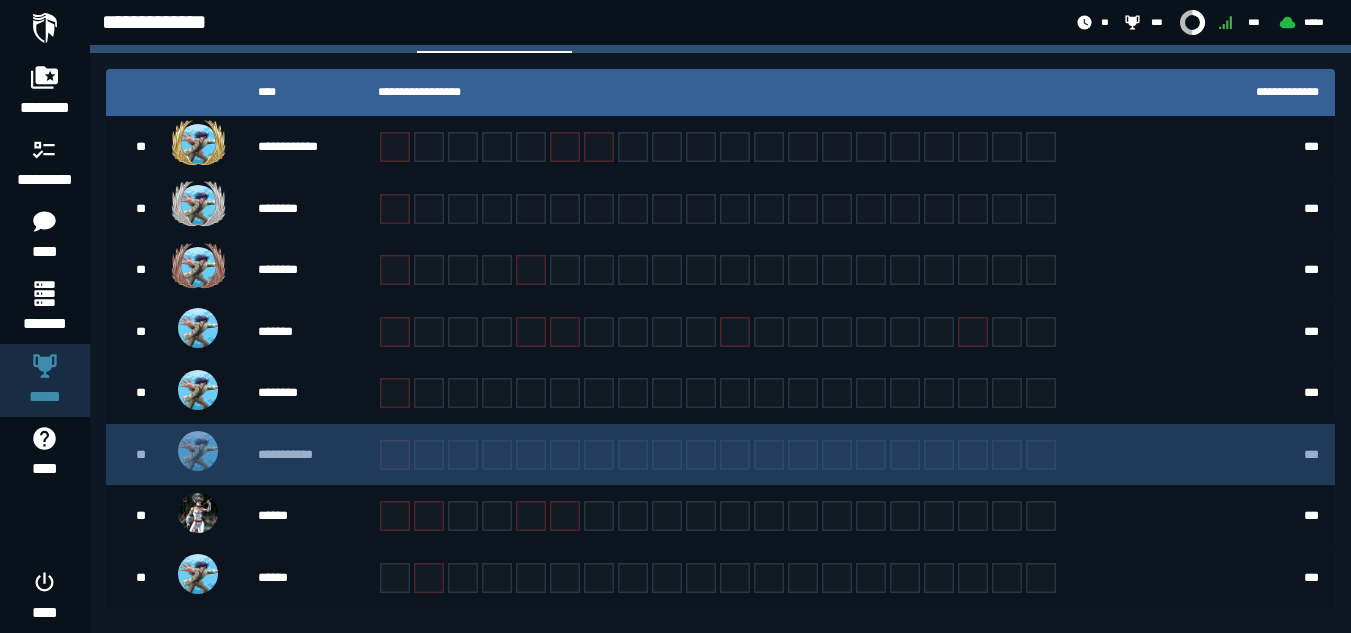 scroll, scrollTop: 452, scrollLeft: 0, axis: vertical 